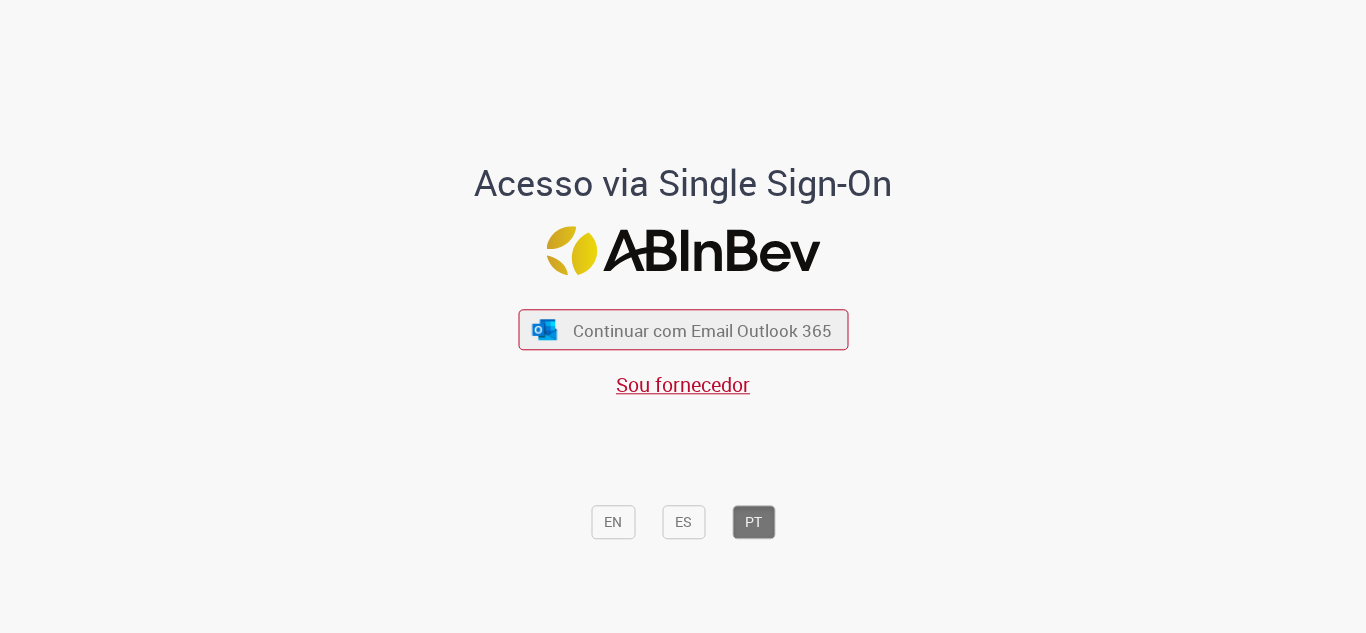 scroll, scrollTop: 0, scrollLeft: 0, axis: both 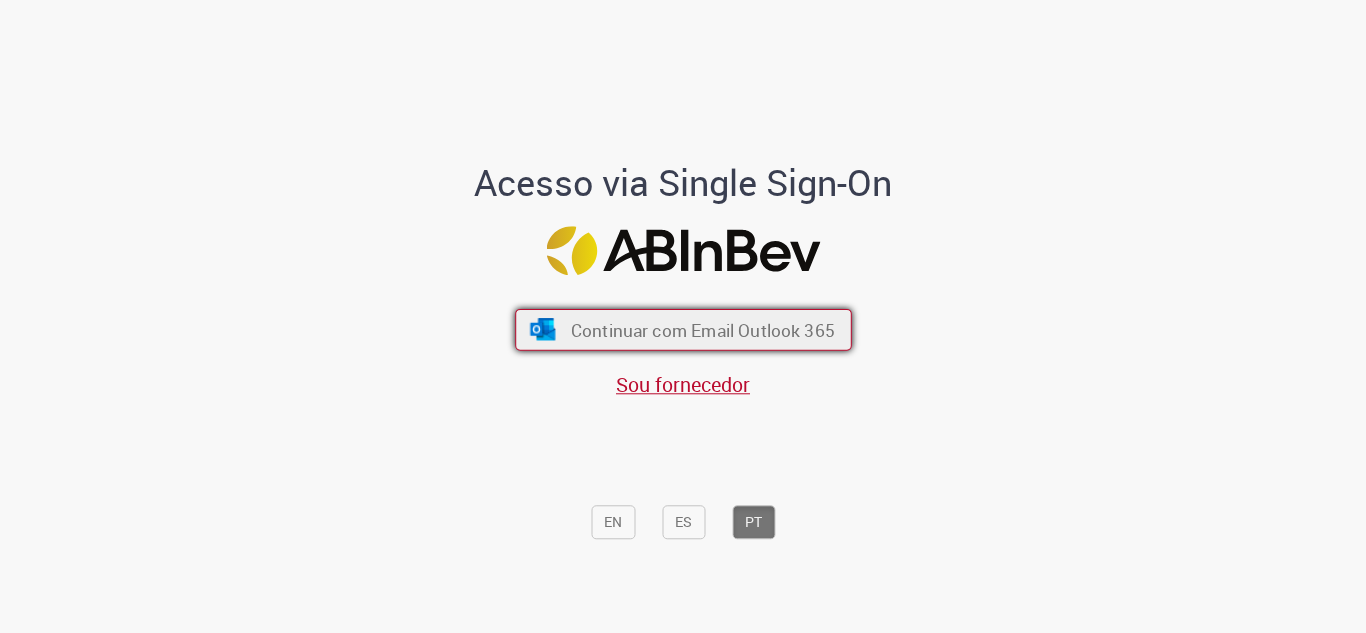 click on "Continuar com Email Outlook 365" at bounding box center (702, 329) 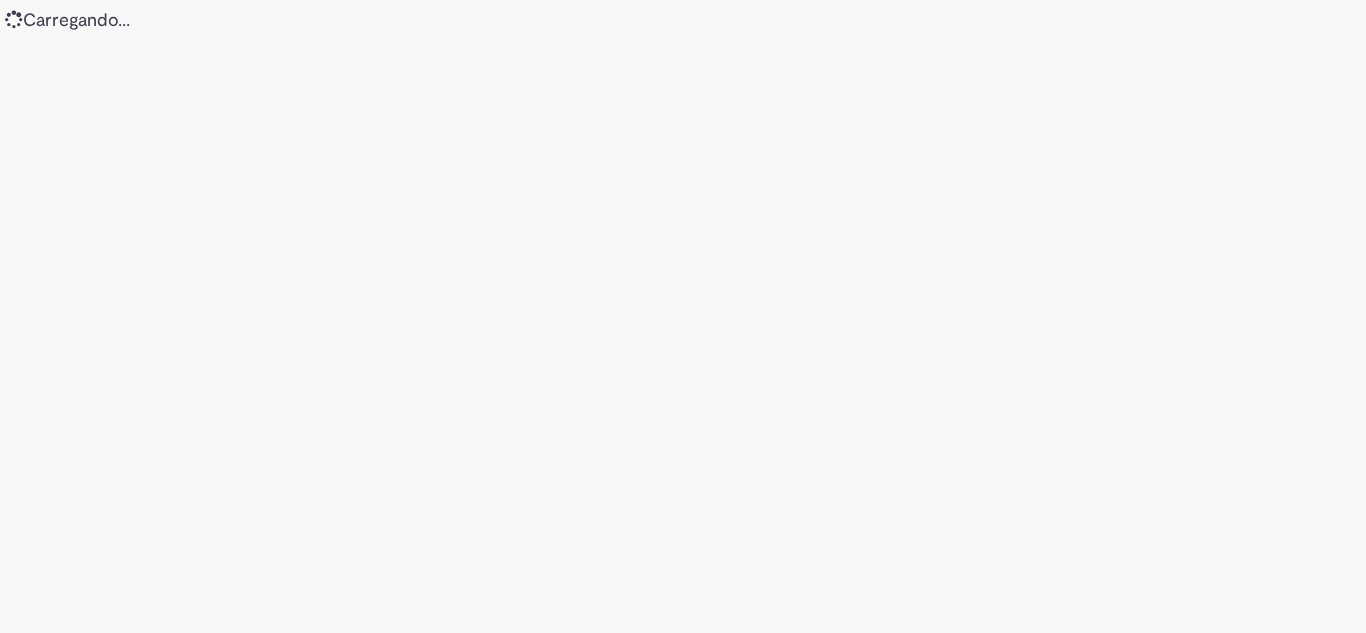 scroll, scrollTop: 0, scrollLeft: 0, axis: both 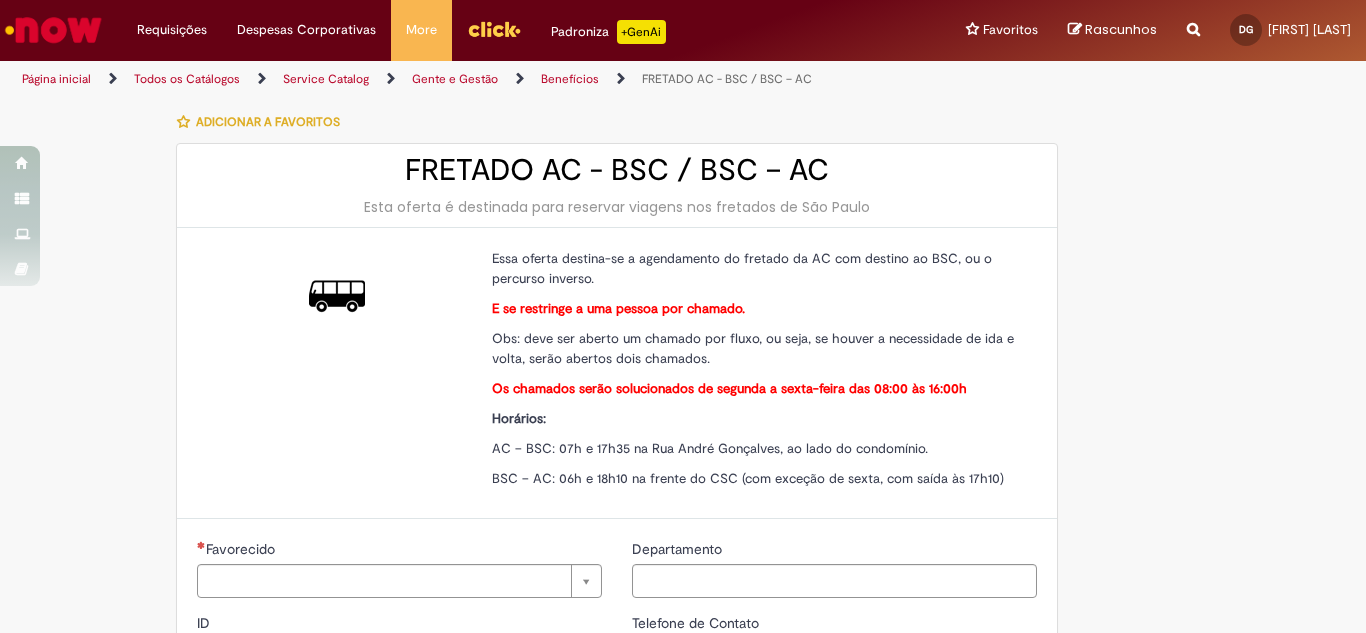 type on "****" 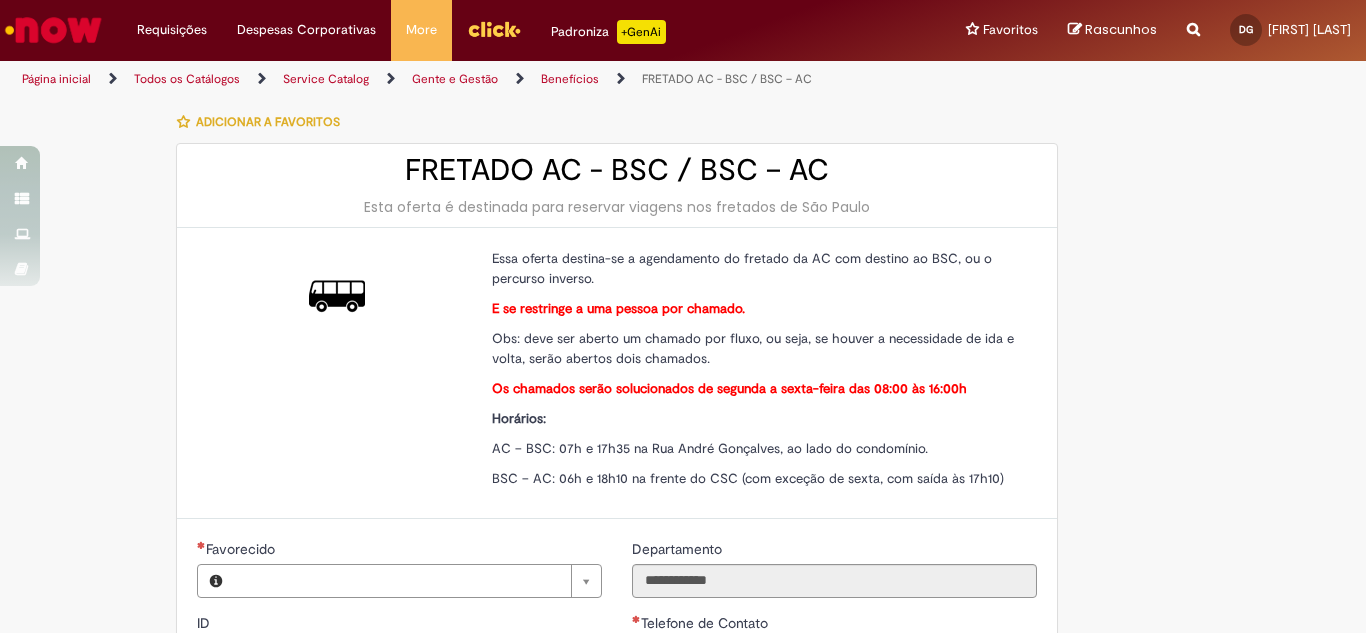type on "**********" 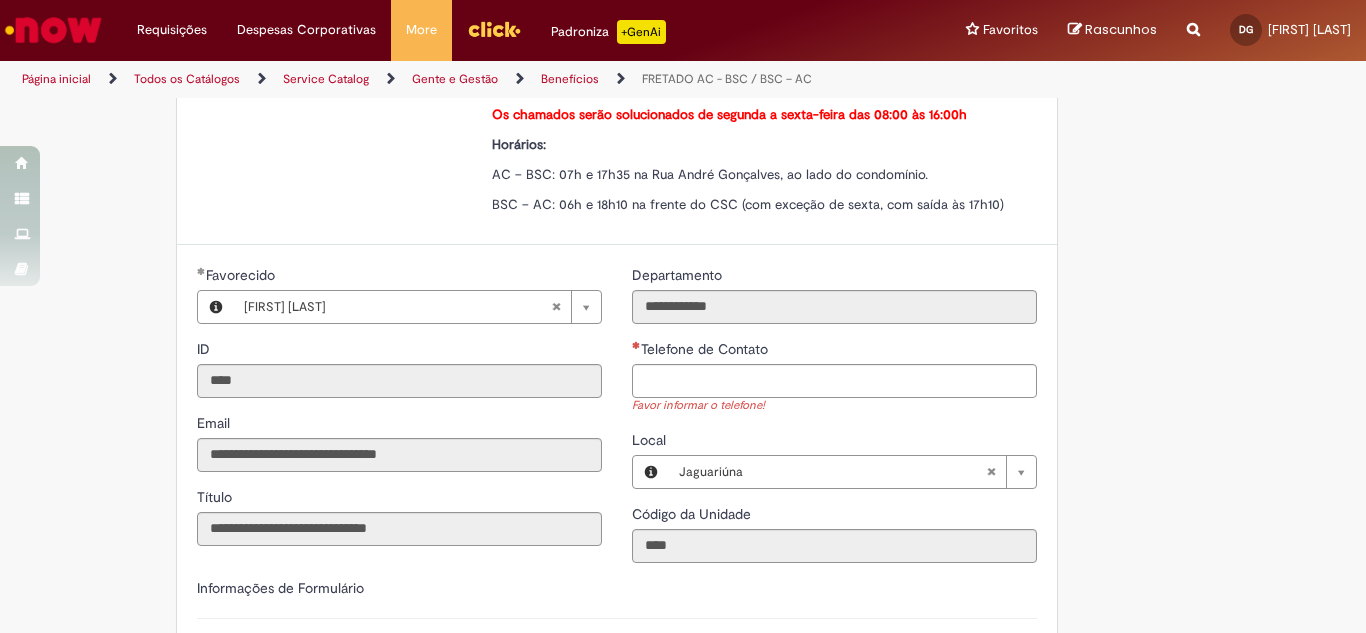 scroll, scrollTop: 300, scrollLeft: 0, axis: vertical 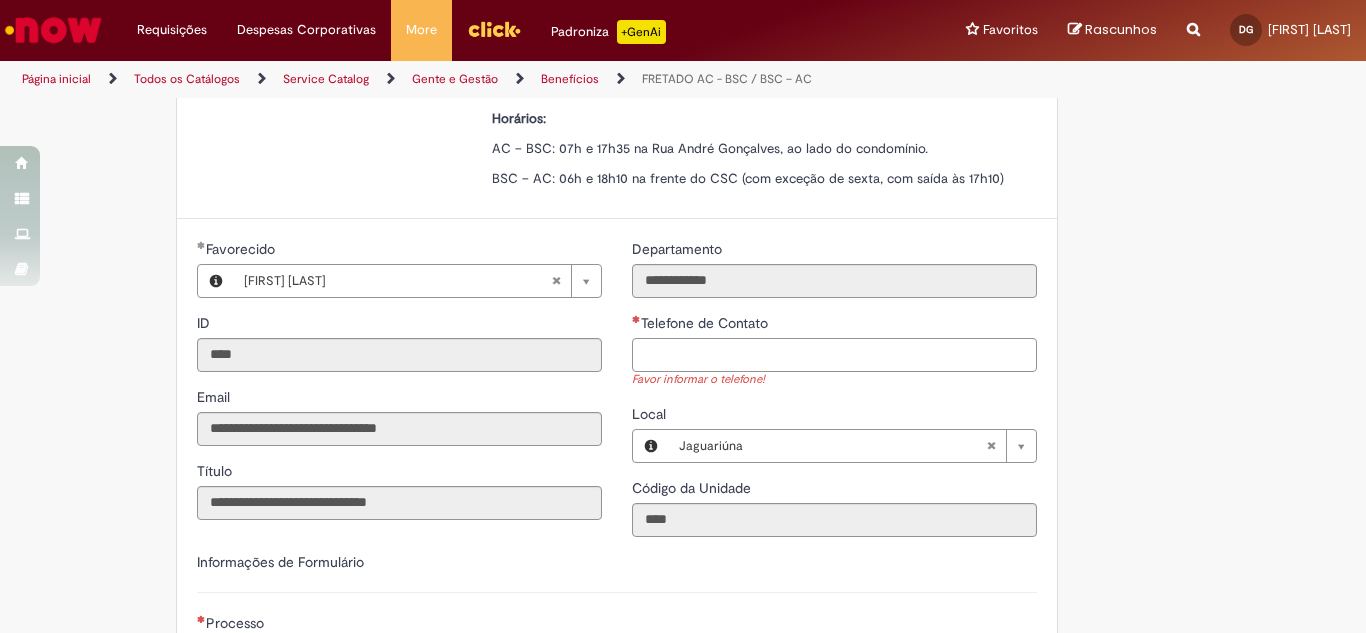 click on "Telefone de Contato" at bounding box center (834, 355) 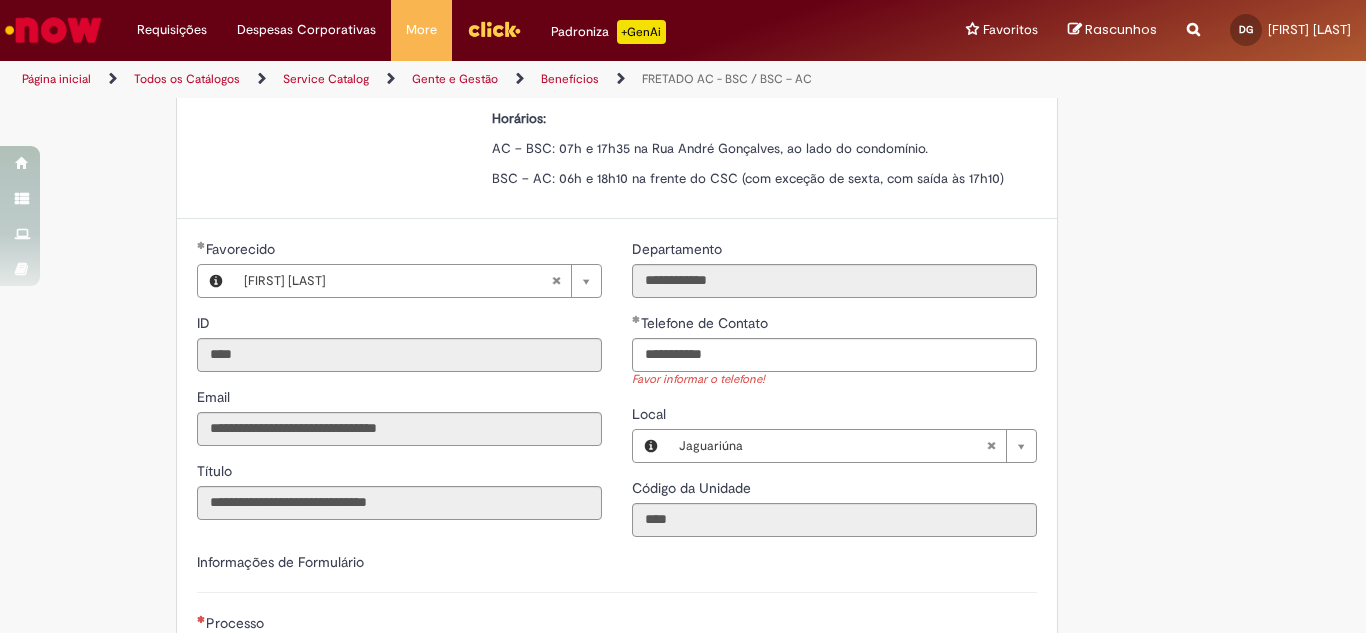 click on "**********" at bounding box center [683, 347] 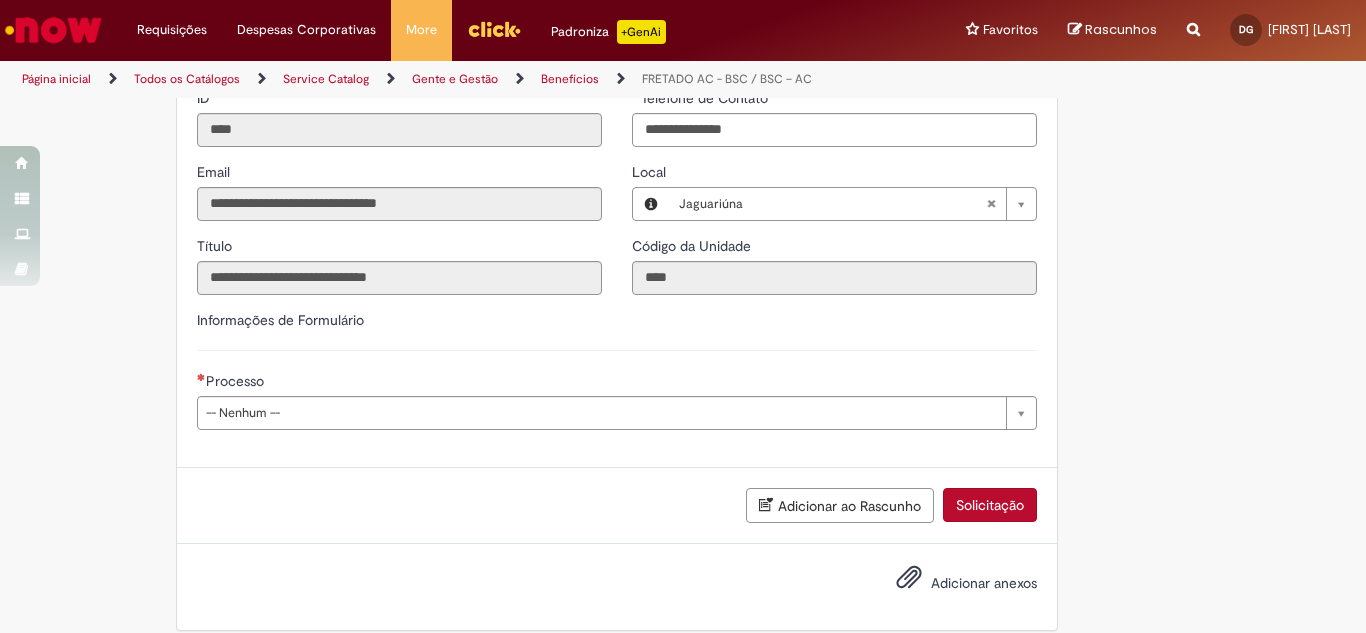 scroll, scrollTop: 545, scrollLeft: 0, axis: vertical 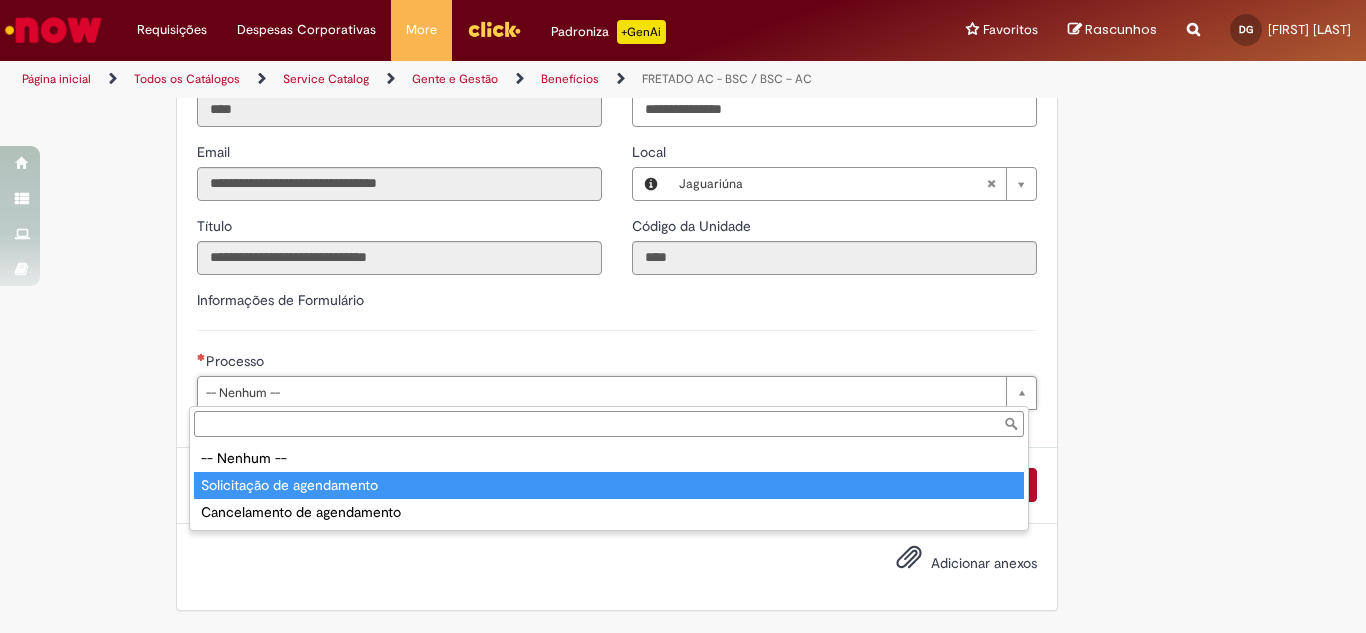 type on "**********" 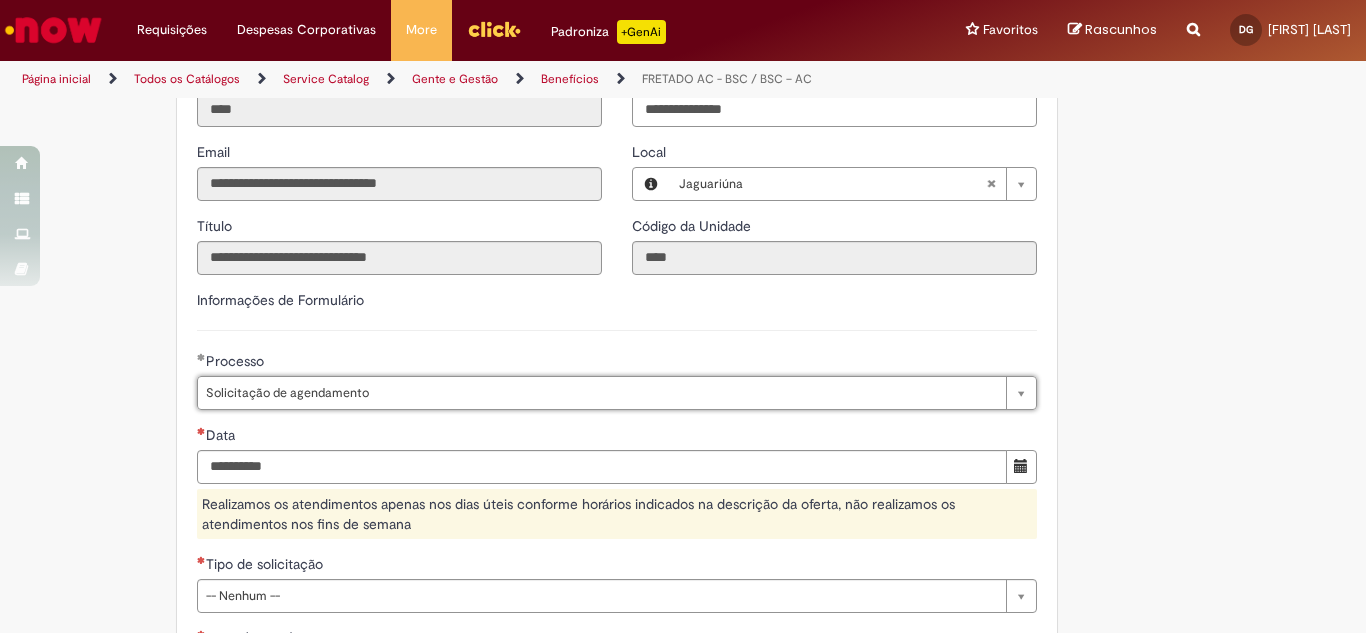 click on "Tire dúvidas com LupiAssist    +GenAI
Oi! Eu sou LupiAssist, uma Inteligência Artificial Generativa em constante aprendizado   Meu conteúdo é monitorado para trazer uma melhor experiência
Dúvidas comuns:
Só mais um instante, estou consultando nossas bases de conhecimento  e escrevendo a melhor resposta pra você!
Title
Lorem ipsum dolor sit amet    Fazer uma nova pergunta
Gerei esta resposta utilizando IA Generativa em conjunto com os nossos padrões. Em caso de divergência, os documentos oficiais prevalecerão.
Saiba mais em:
Ou ligue para:
E aí, te ajudei?
Sim, obrigado!" at bounding box center [683, 341] 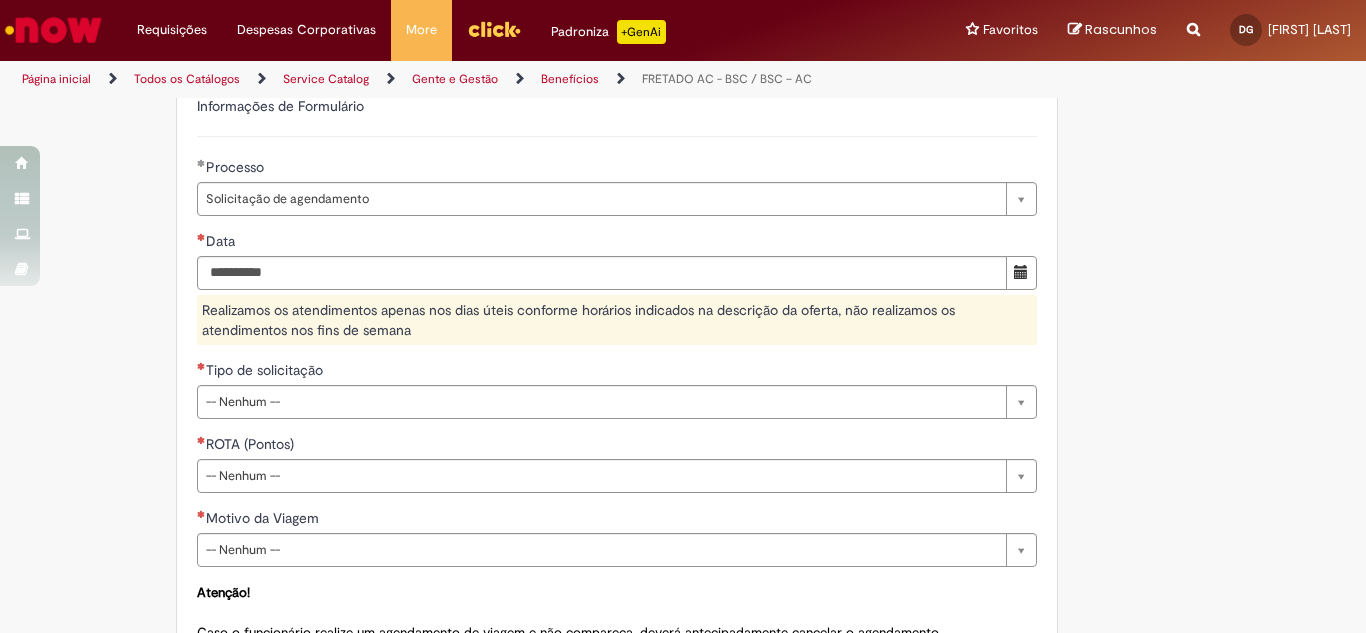 scroll, scrollTop: 745, scrollLeft: 0, axis: vertical 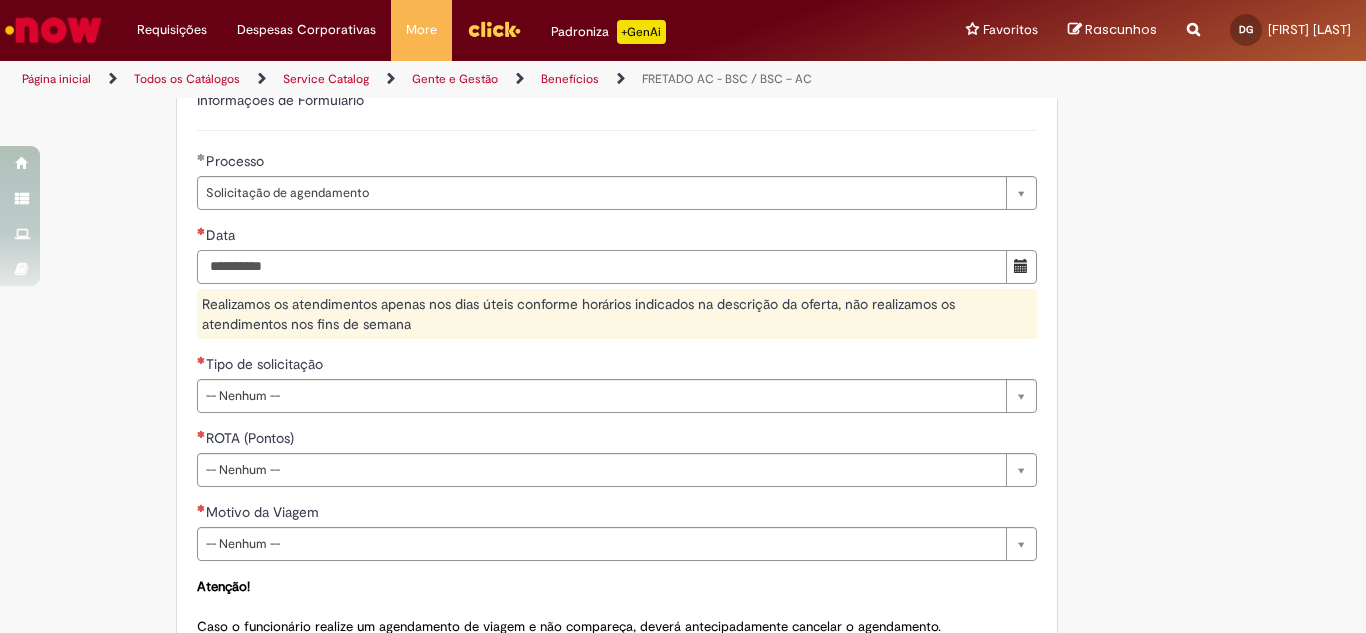 click on "Data" at bounding box center (602, 267) 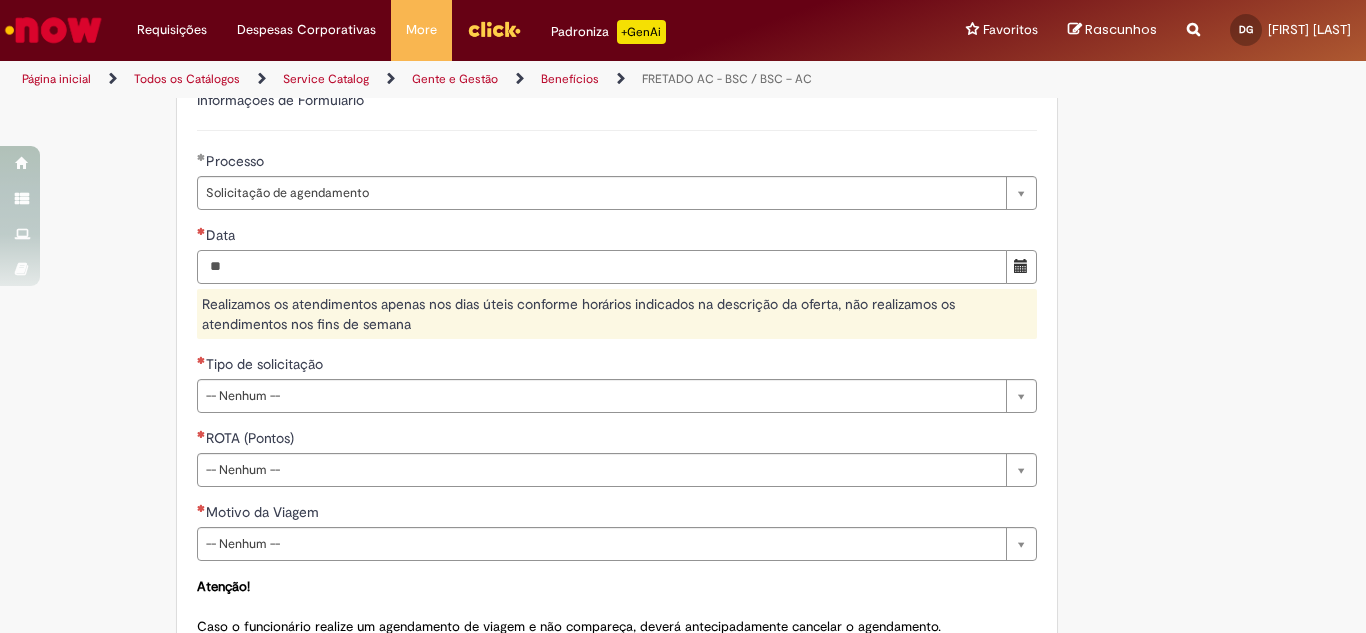 type on "*" 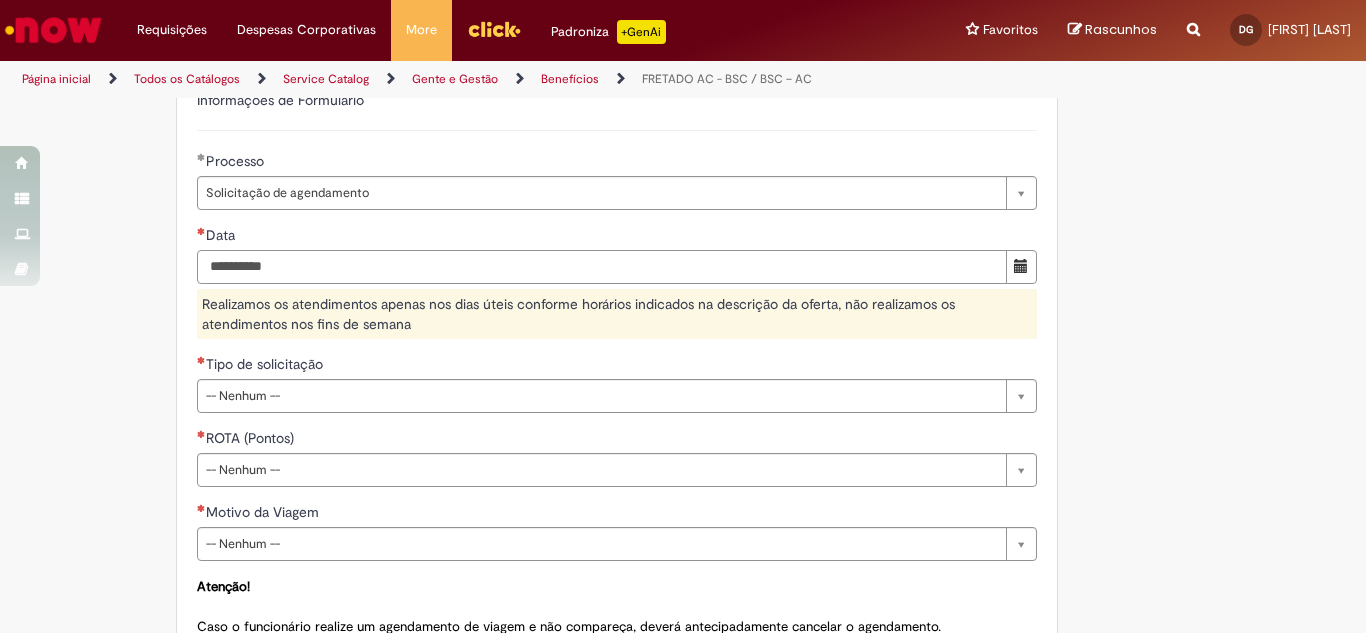 type on "**********" 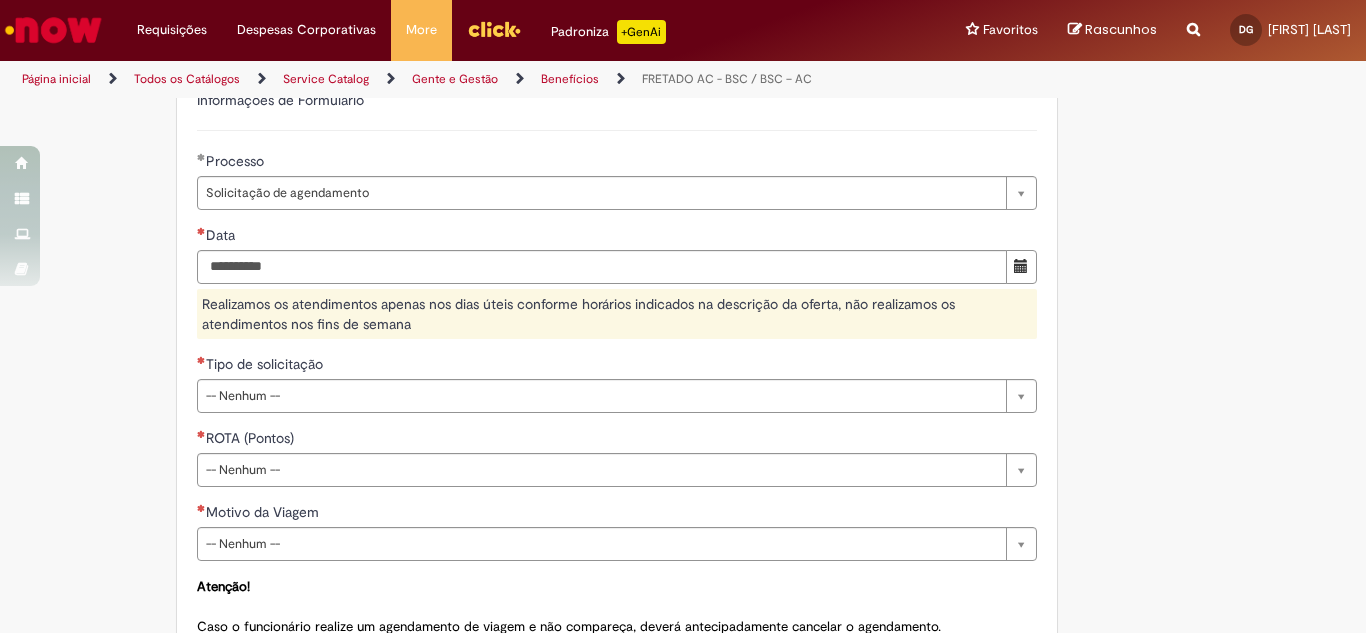 click on "**********" at bounding box center [585, 141] 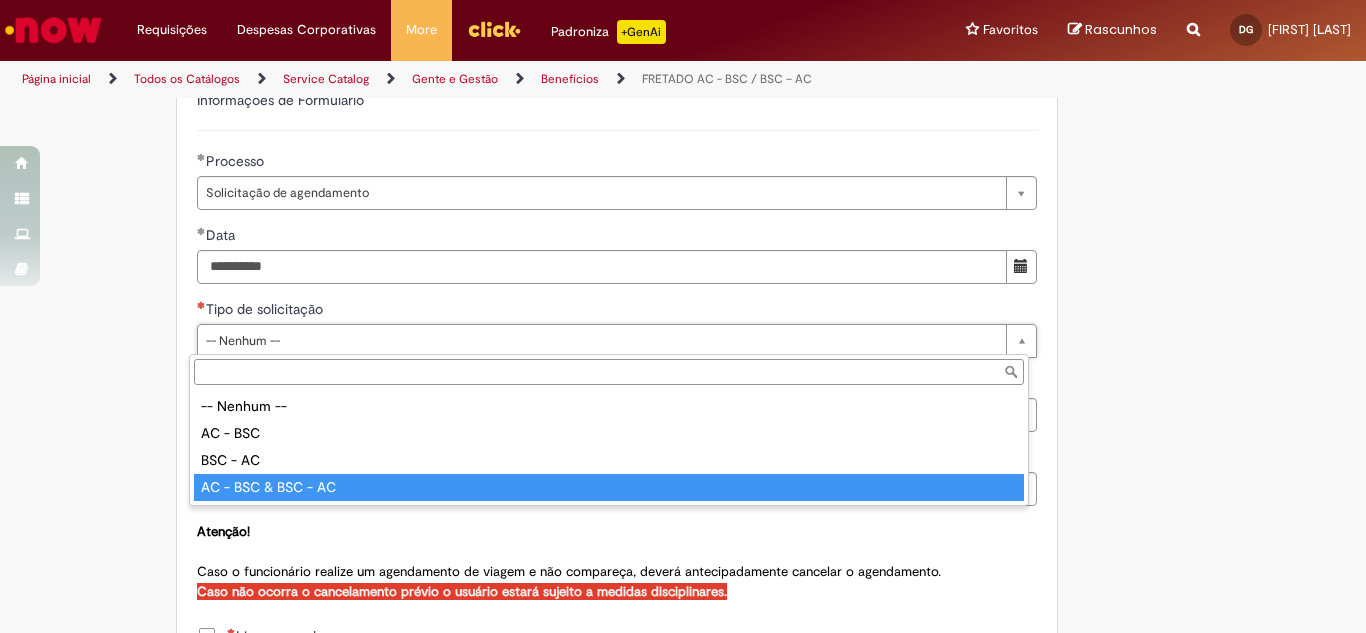 type on "**********" 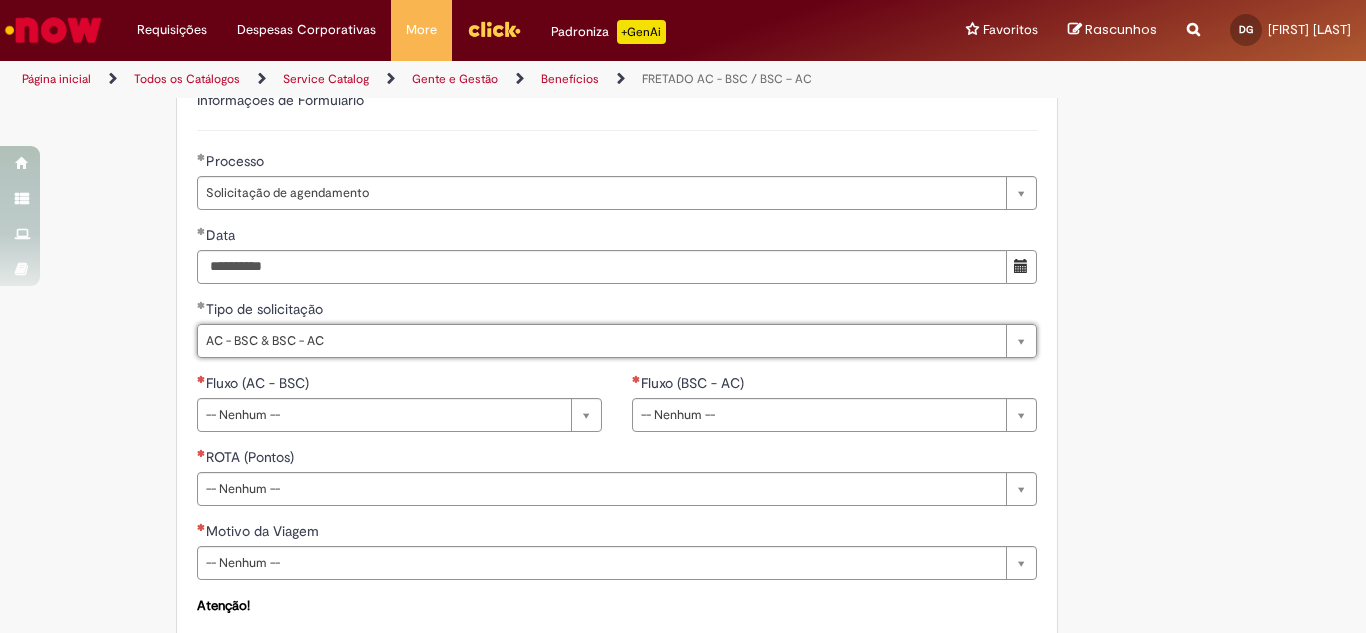 click on "Tire dúvidas com LupiAssist    +GenAI
Oi! Eu sou LupiAssist, uma Inteligência Artificial Generativa em constante aprendizado   Meu conteúdo é monitorado para trazer uma melhor experiência
Dúvidas comuns:
Só mais um instante, estou consultando nossas bases de conhecimento  e escrevendo a melhor resposta pra você!
Title
Lorem ipsum dolor sit amet    Fazer uma nova pergunta
Gerei esta resposta utilizando IA Generativa em conjunto com os nossos padrões. Em caso de divergência, os documentos oficiais prevalecerão.
Saiba mais em:
Ou ligue para:
E aí, te ajudei?
Sim, obrigado!" at bounding box center (683, 151) 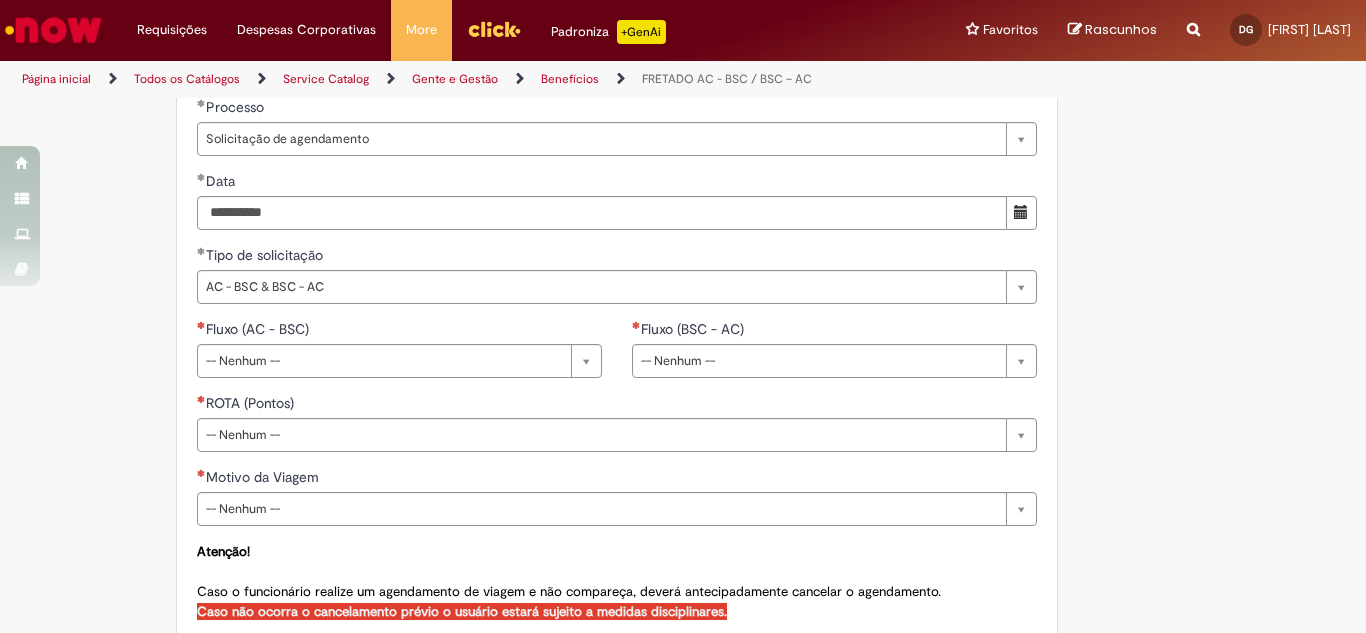 scroll, scrollTop: 845, scrollLeft: 0, axis: vertical 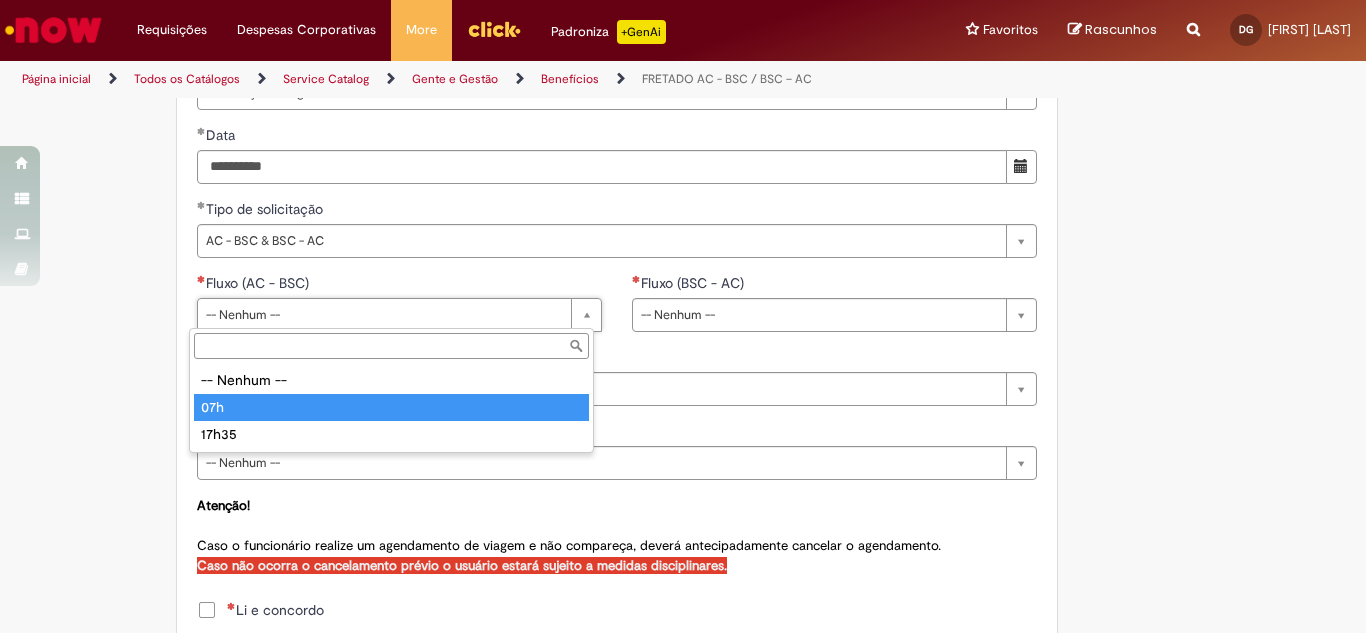 type on "***" 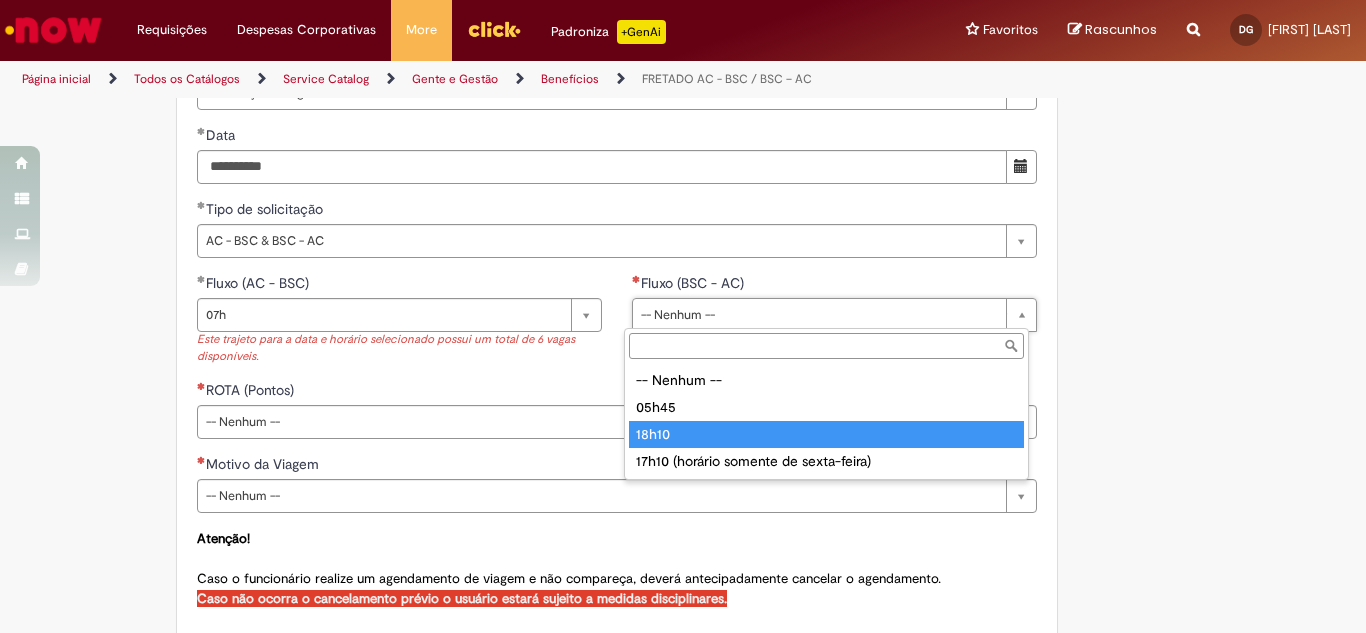 type on "*****" 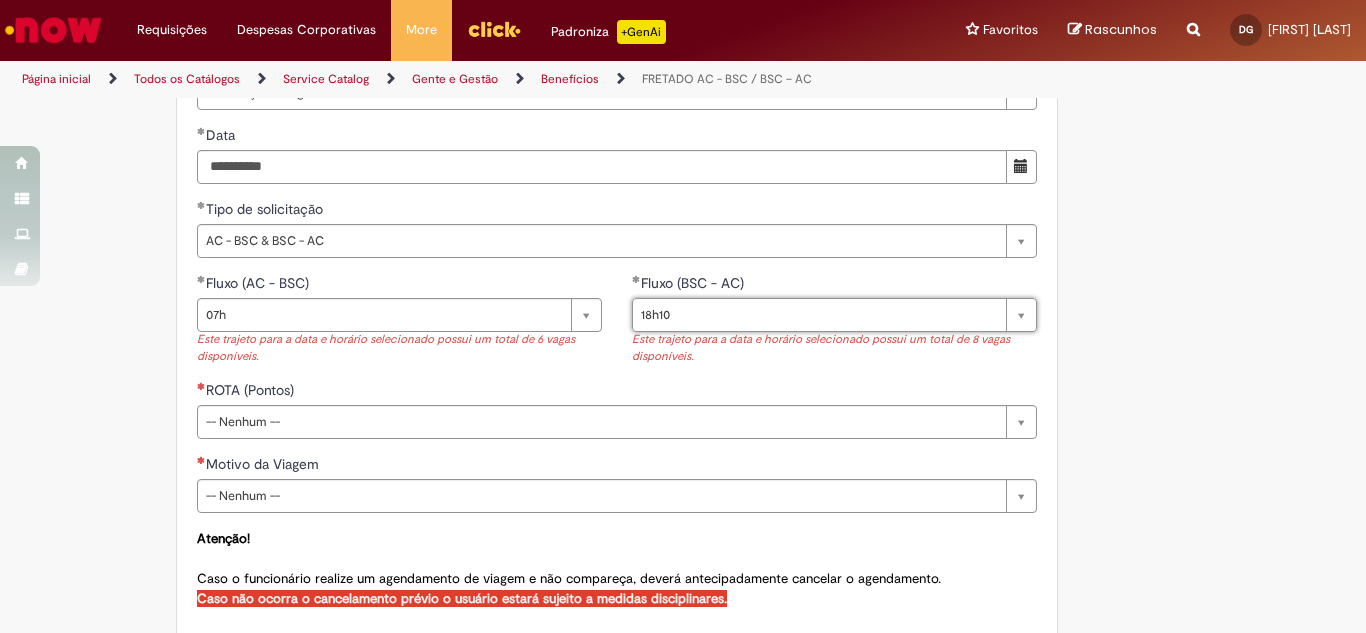 click on "**********" at bounding box center (683, 67) 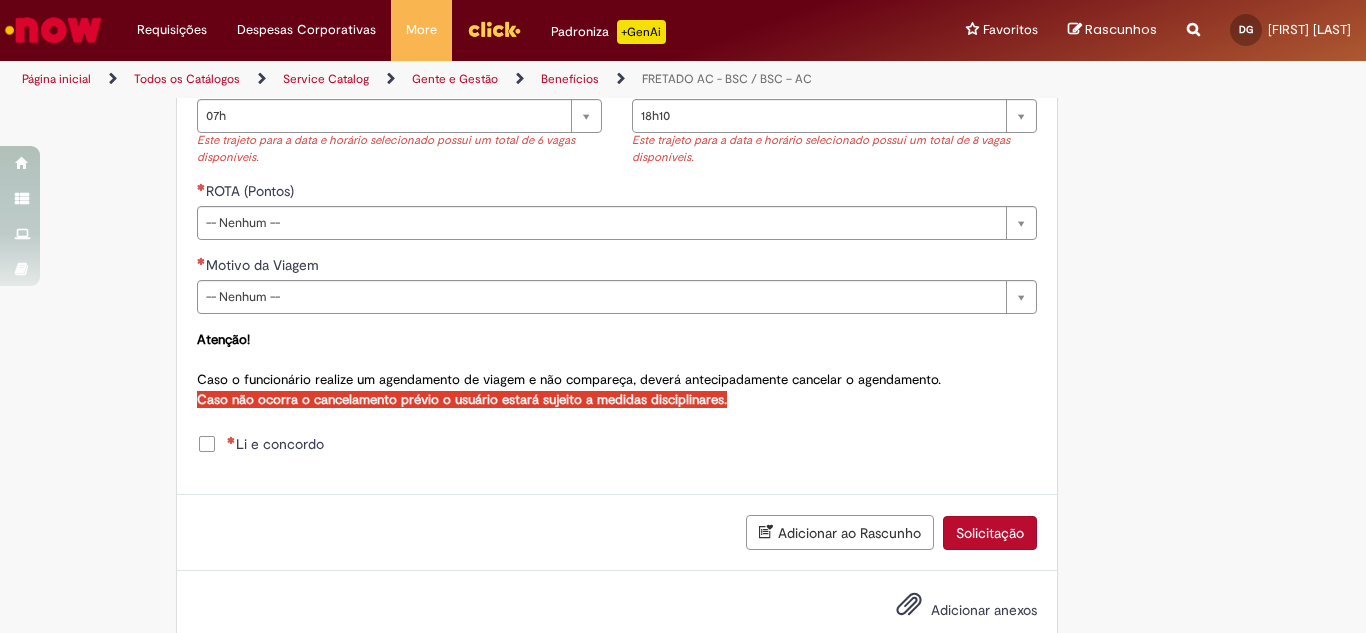 scroll, scrollTop: 1045, scrollLeft: 0, axis: vertical 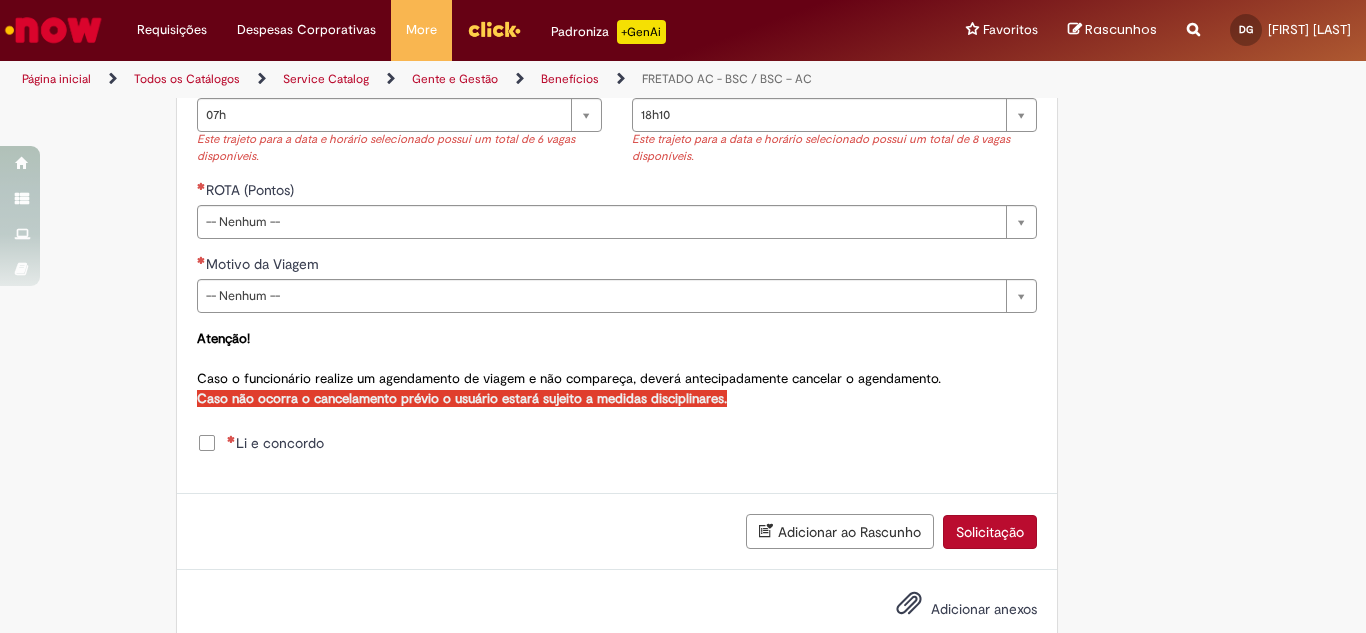 click on "ROTA  (Pontos)" at bounding box center (617, 192) 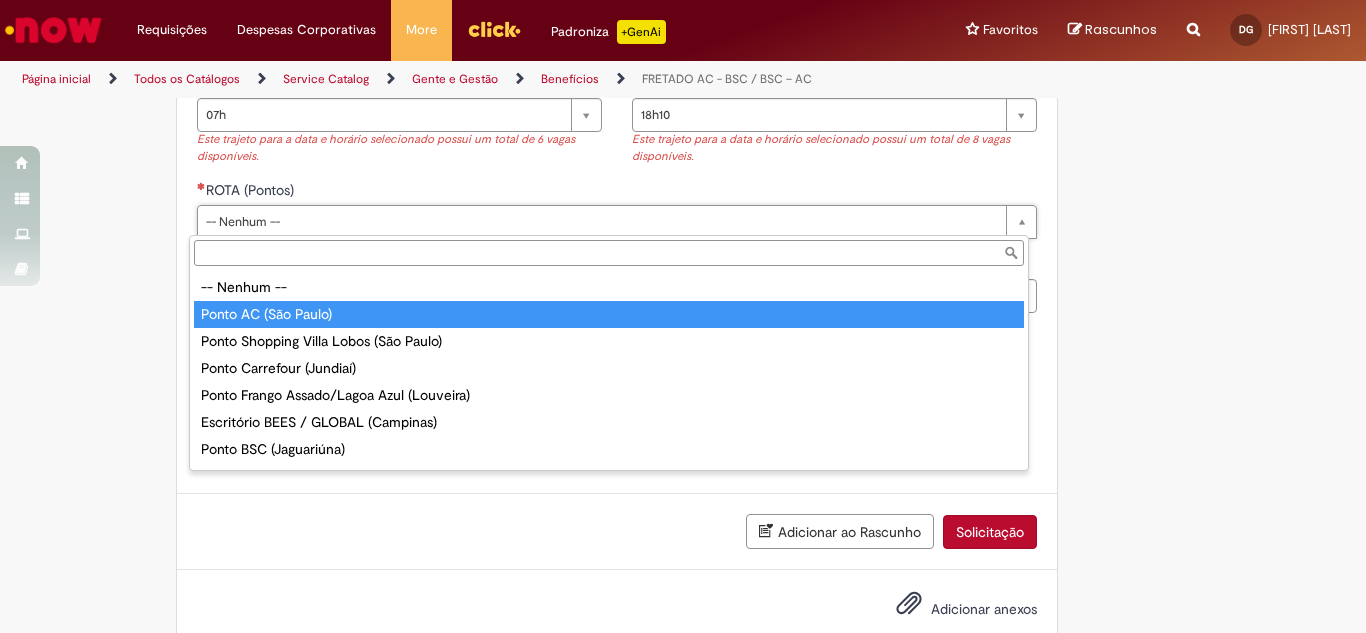 drag, startPoint x: 249, startPoint y: 307, endPoint x: 229, endPoint y: 325, distance: 26.907248 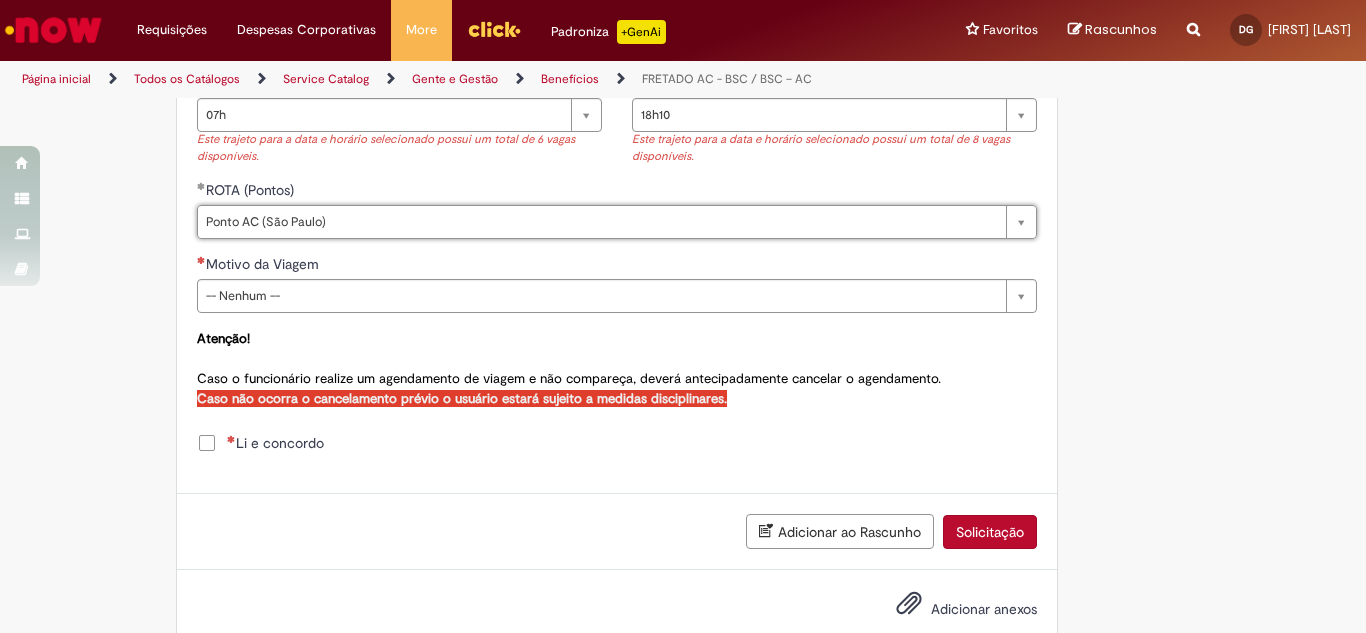 click on "Tire dúvidas com LupiAssist    +GenAI
Oi! Eu sou LupiAssist, uma Inteligência Artificial Generativa em constante aprendizado   Meu conteúdo é monitorado para trazer uma melhor experiência
Dúvidas comuns:
Só mais um instante, estou consultando nossas bases de conhecimento  e escrevendo a melhor resposta pra você!
Title
Lorem ipsum dolor sit amet    Fazer uma nova pergunta
Gerei esta resposta utilizando IA Generativa em conjunto com os nossos padrões. Em caso de divergência, os documentos oficiais prevalecerão.
Saiba mais em:
Ou ligue para:
E aí, te ajudei?
Sim, obrigado!" at bounding box center [683, -133] 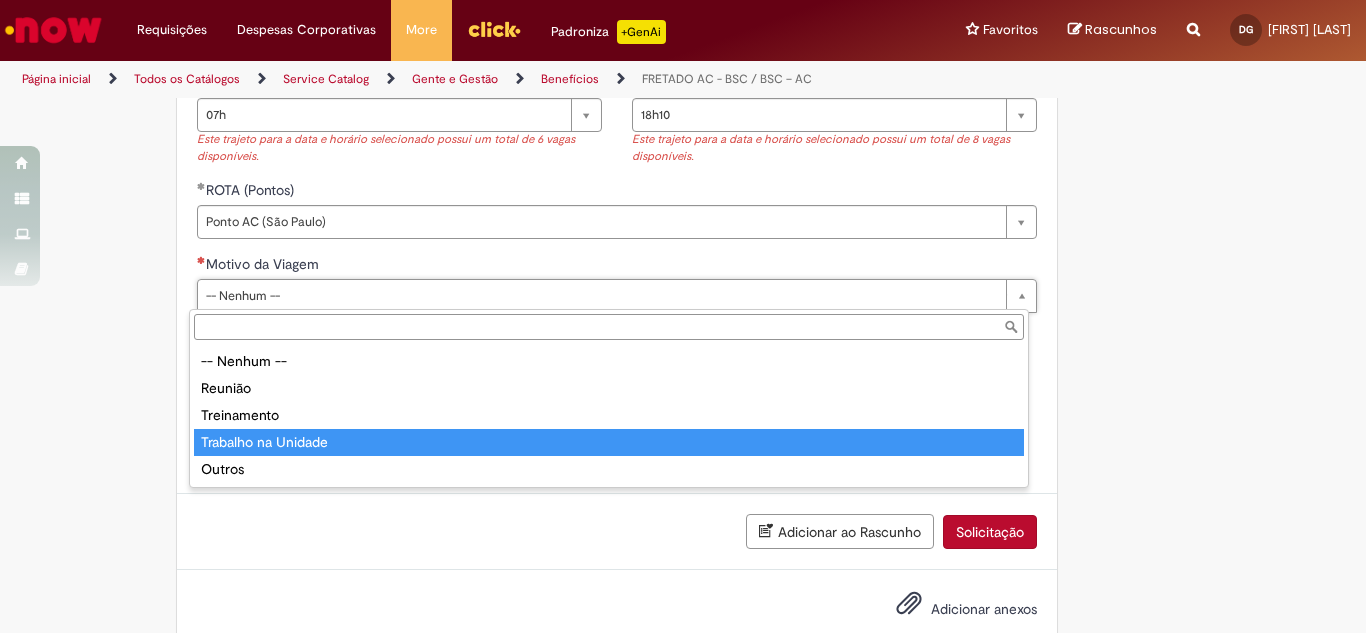 type on "**********" 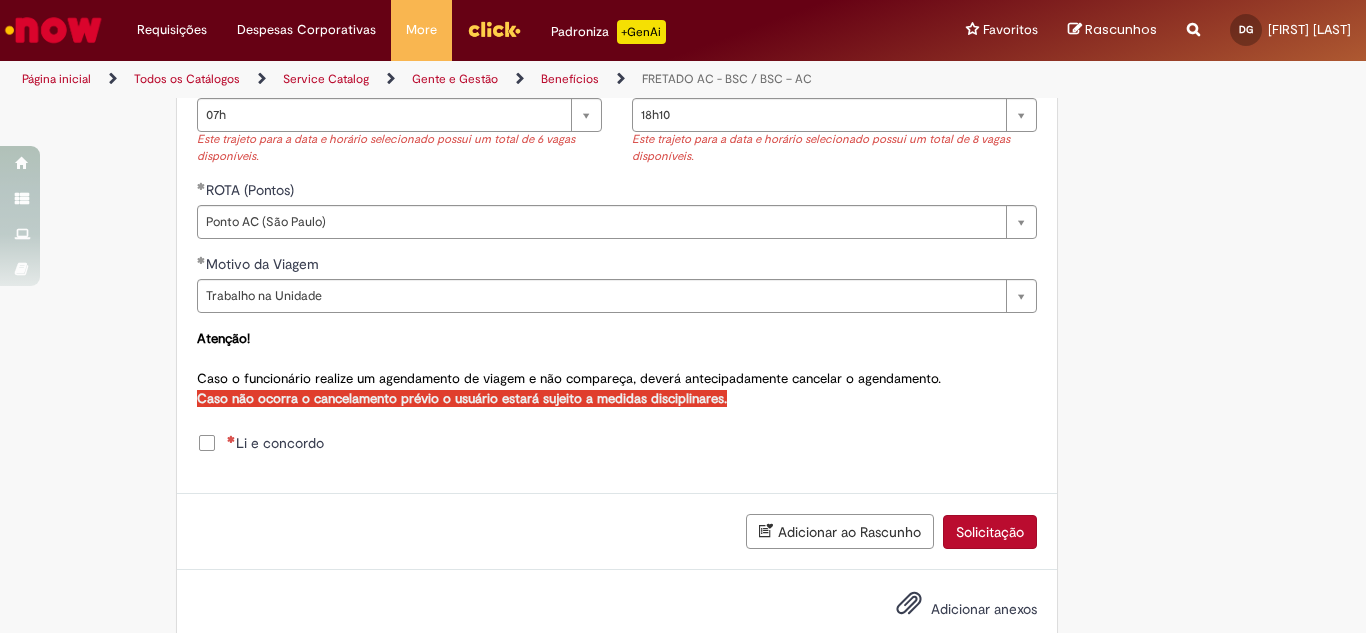 click on "Li e concordo" at bounding box center [275, 443] 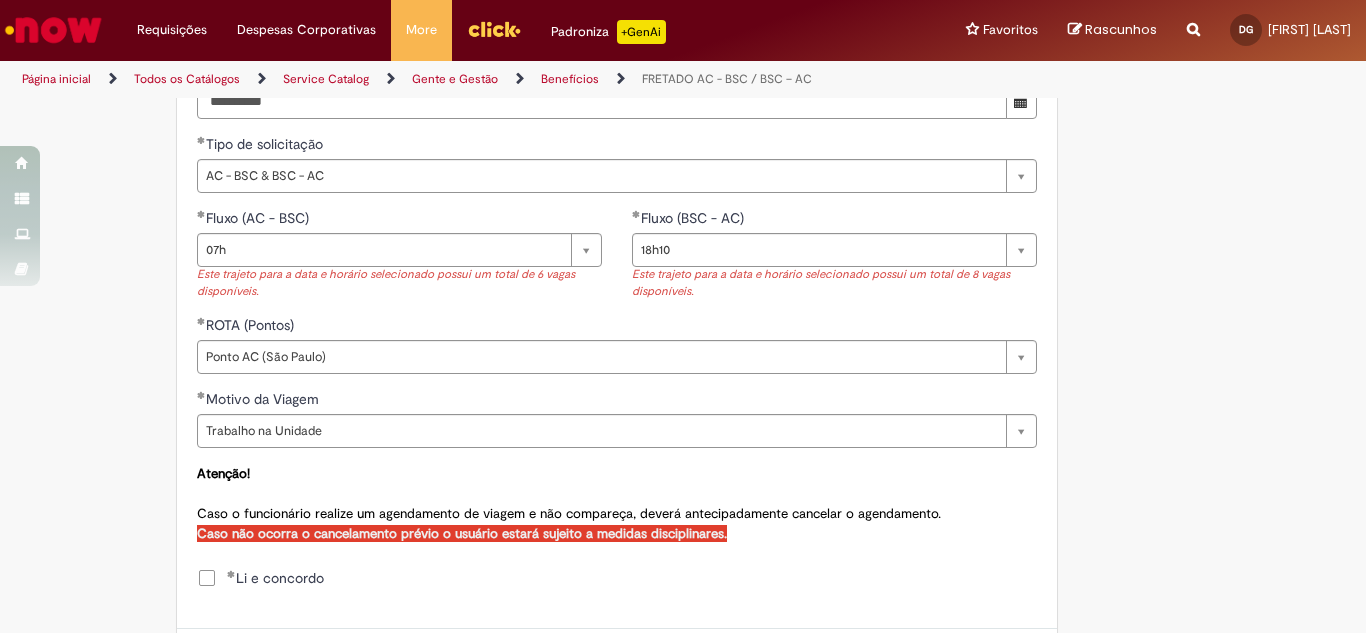 scroll, scrollTop: 945, scrollLeft: 0, axis: vertical 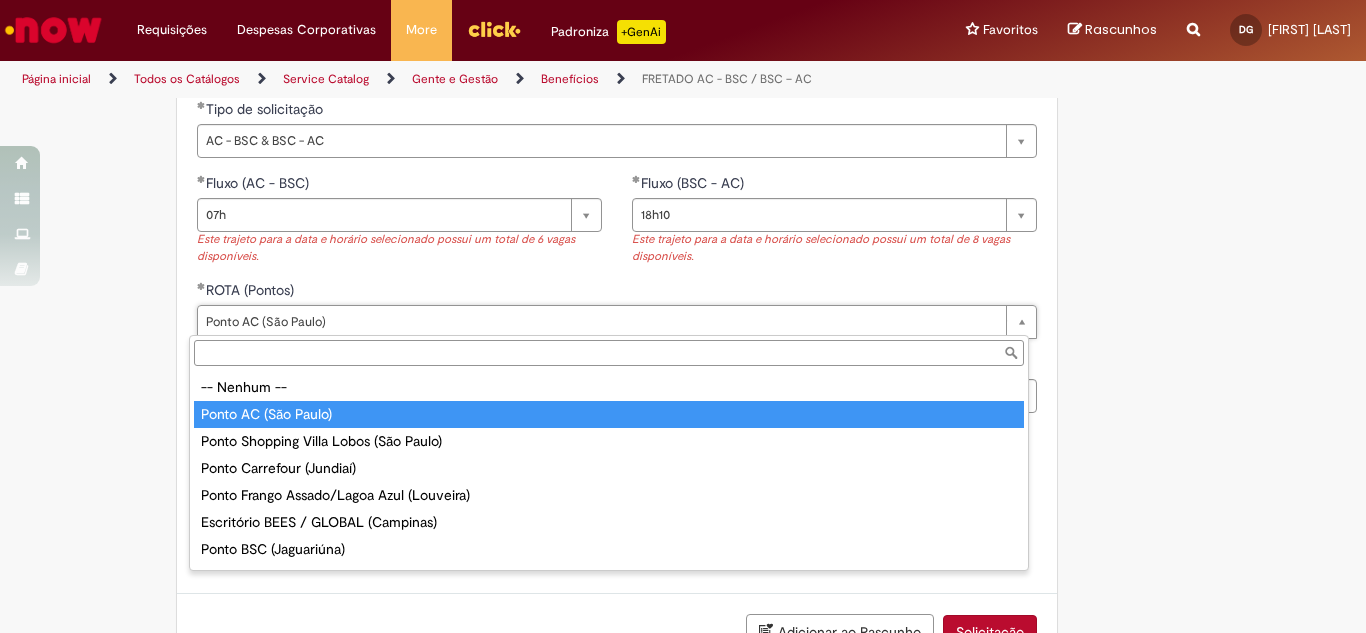 type on "**********" 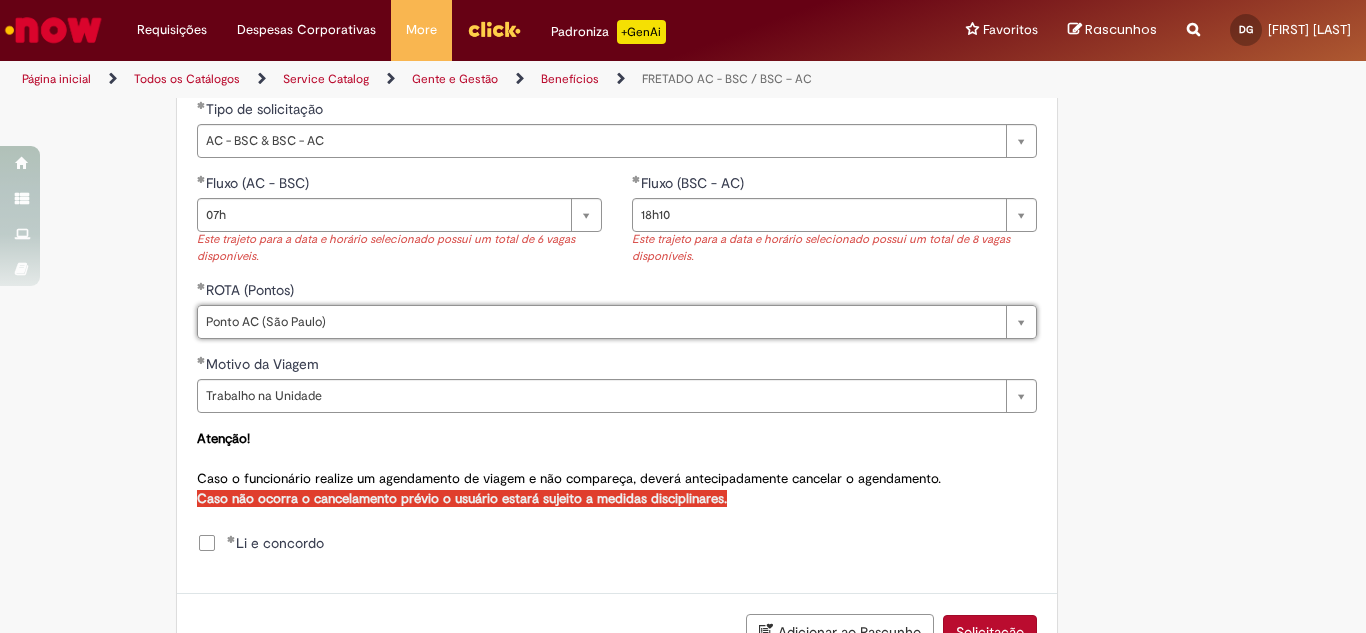 click on "**********" at bounding box center [585, -33] 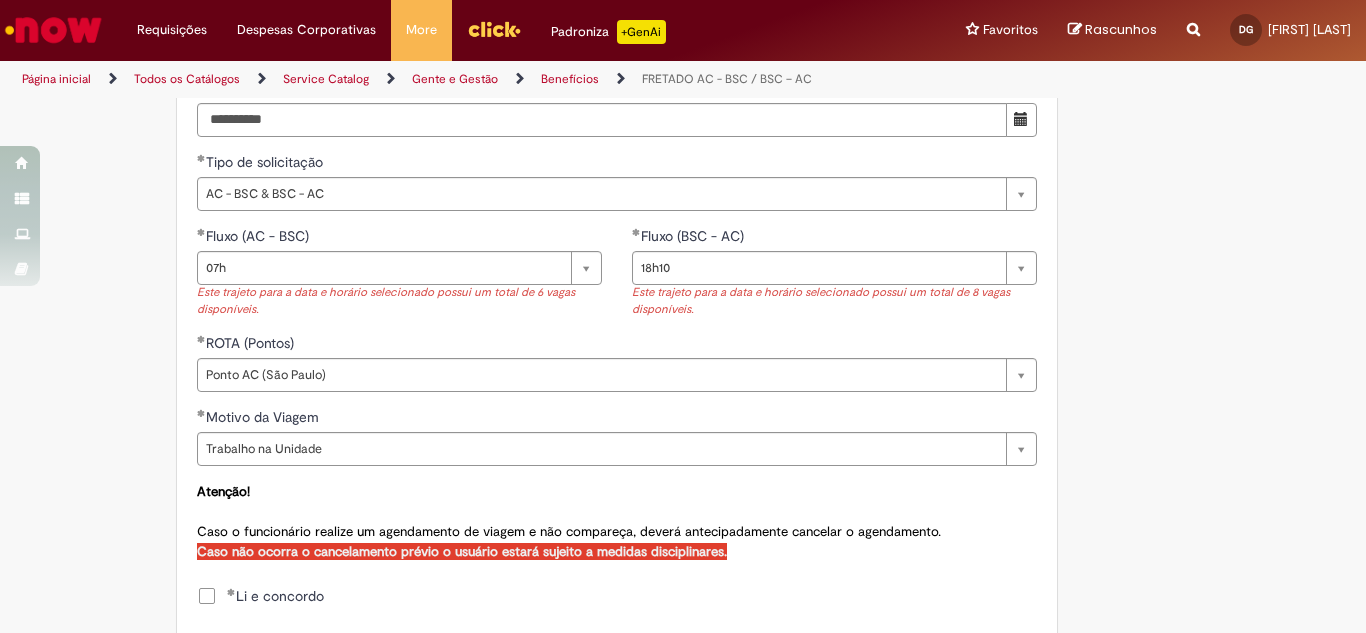 scroll, scrollTop: 992, scrollLeft: 0, axis: vertical 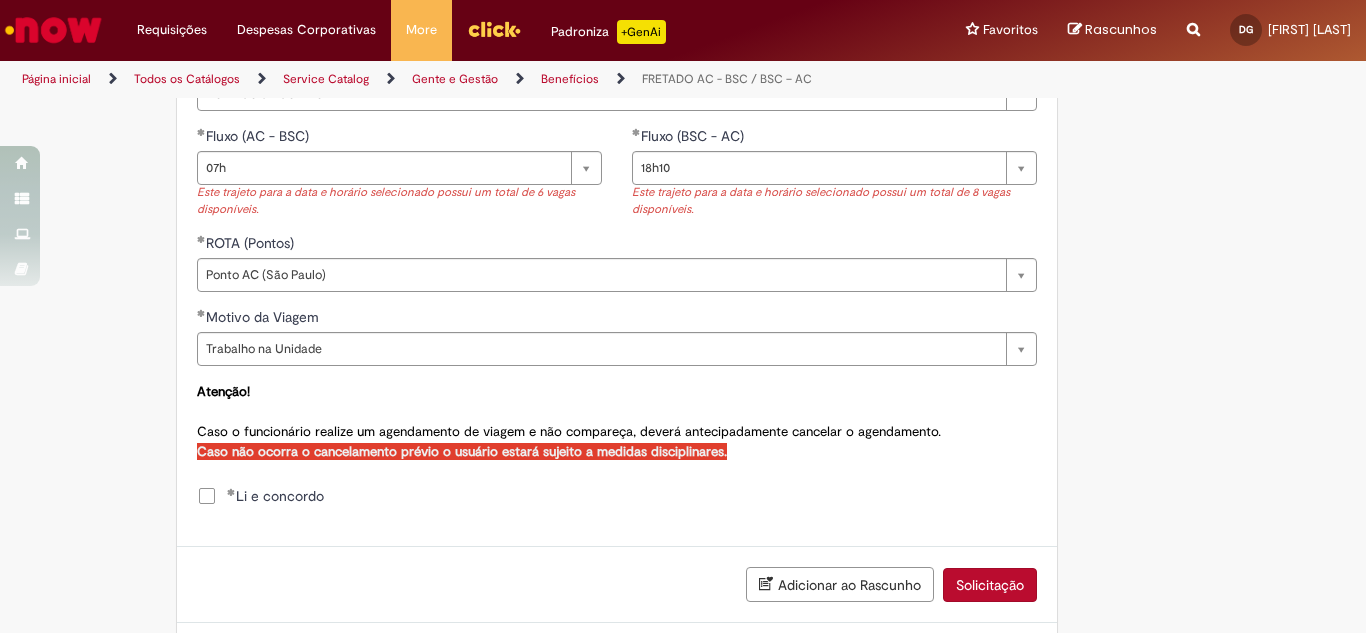 click on "Solicitação" at bounding box center [990, 585] 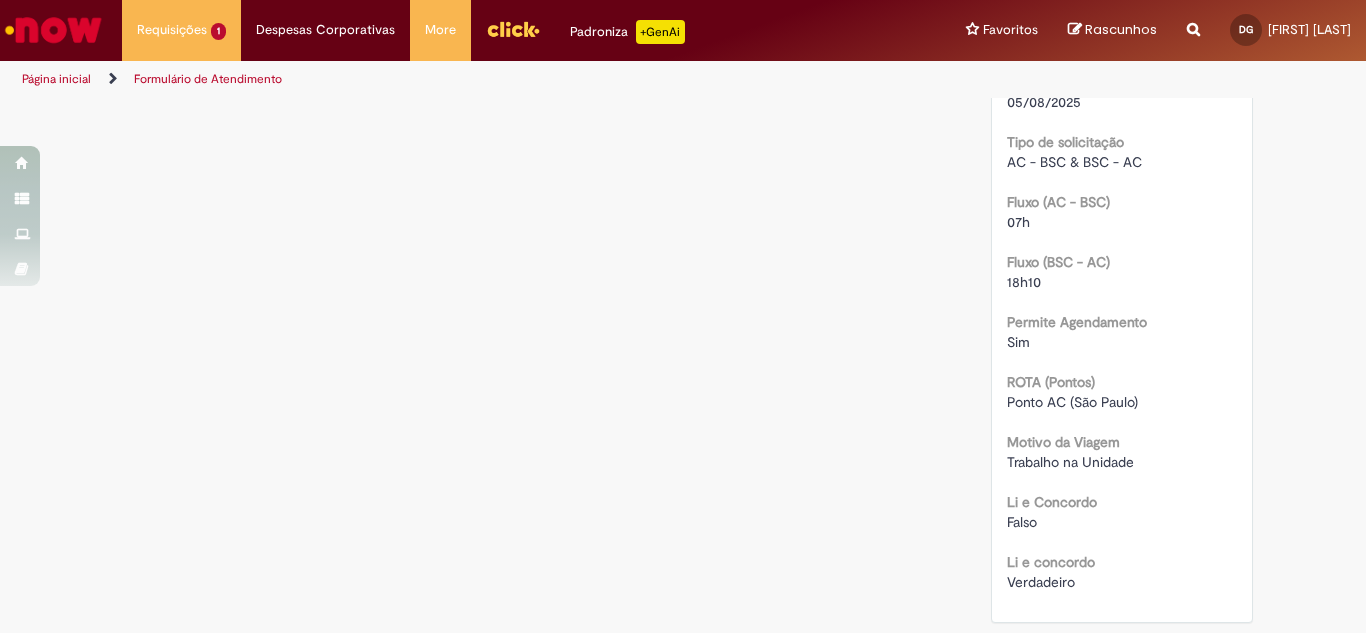 scroll, scrollTop: 0, scrollLeft: 0, axis: both 